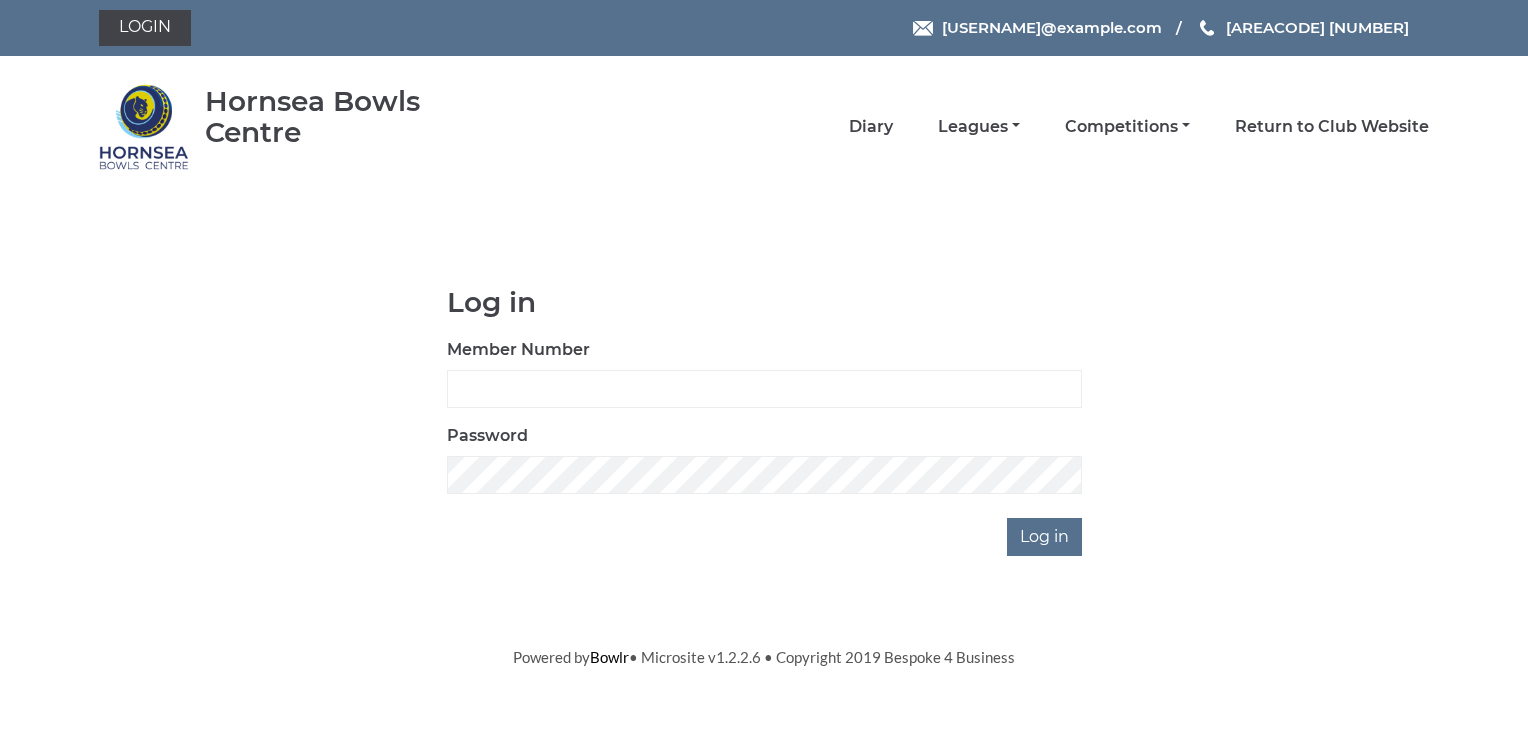 scroll, scrollTop: 0, scrollLeft: 0, axis: both 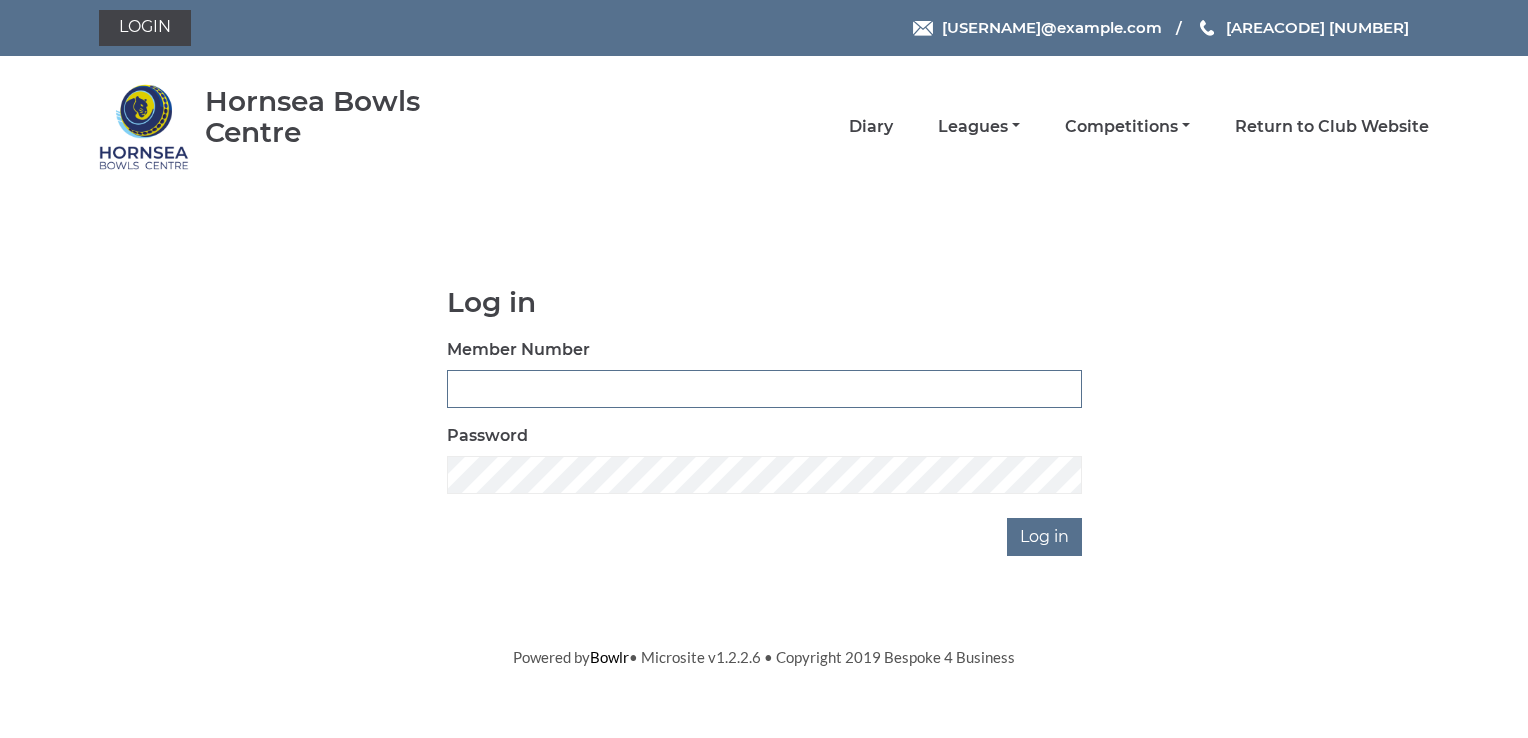 click on "Member Number" at bounding box center [764, 389] 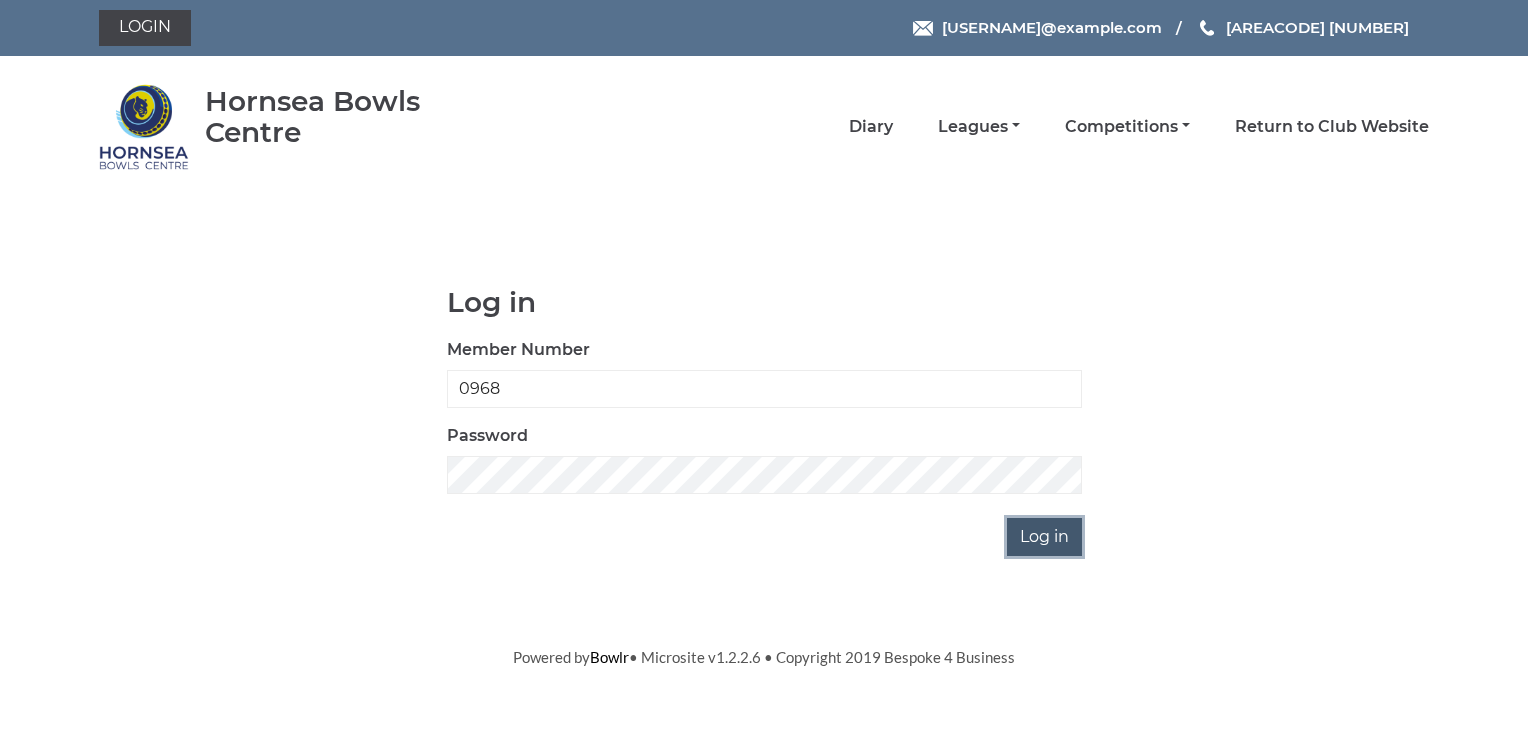 click on "Log in" at bounding box center [1044, 537] 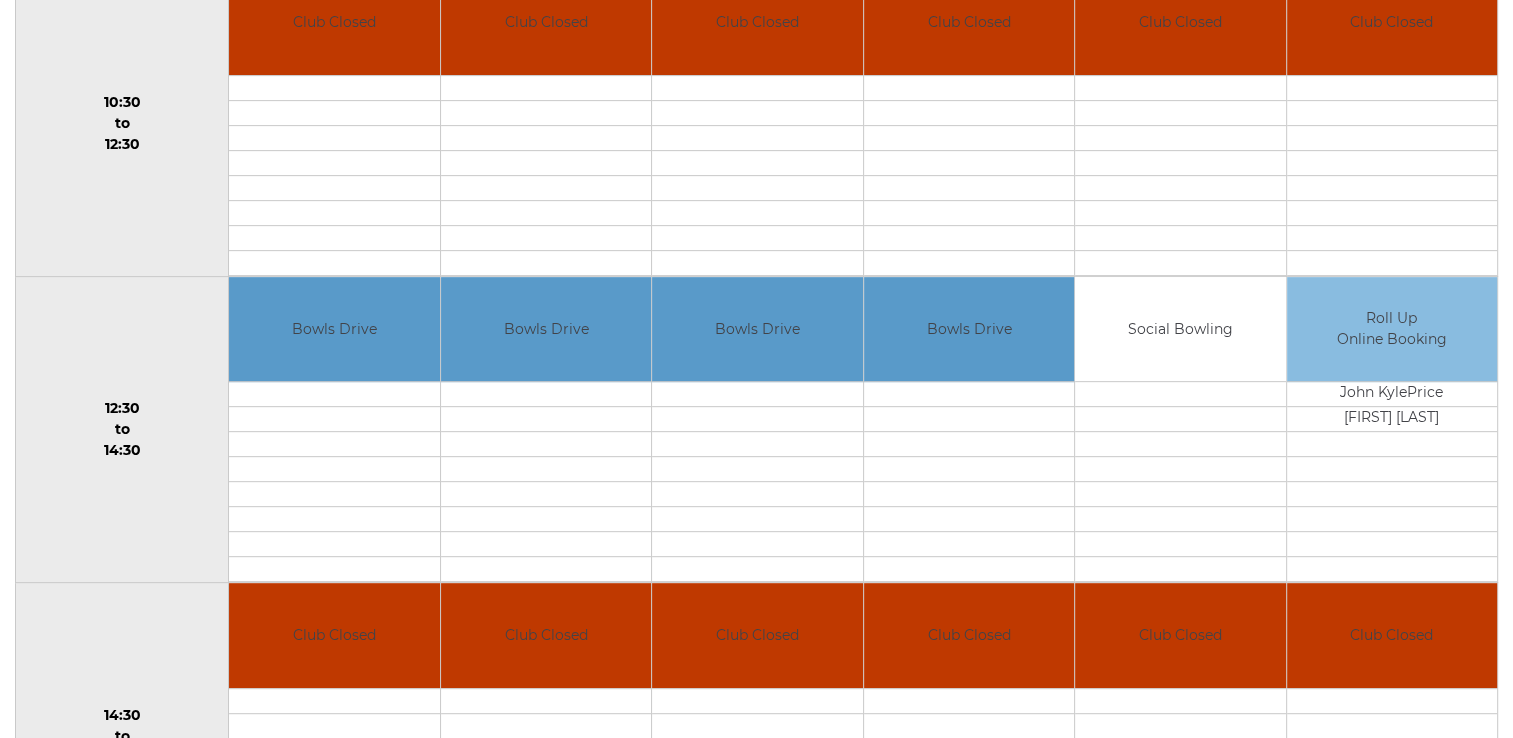 scroll, scrollTop: 800, scrollLeft: 0, axis: vertical 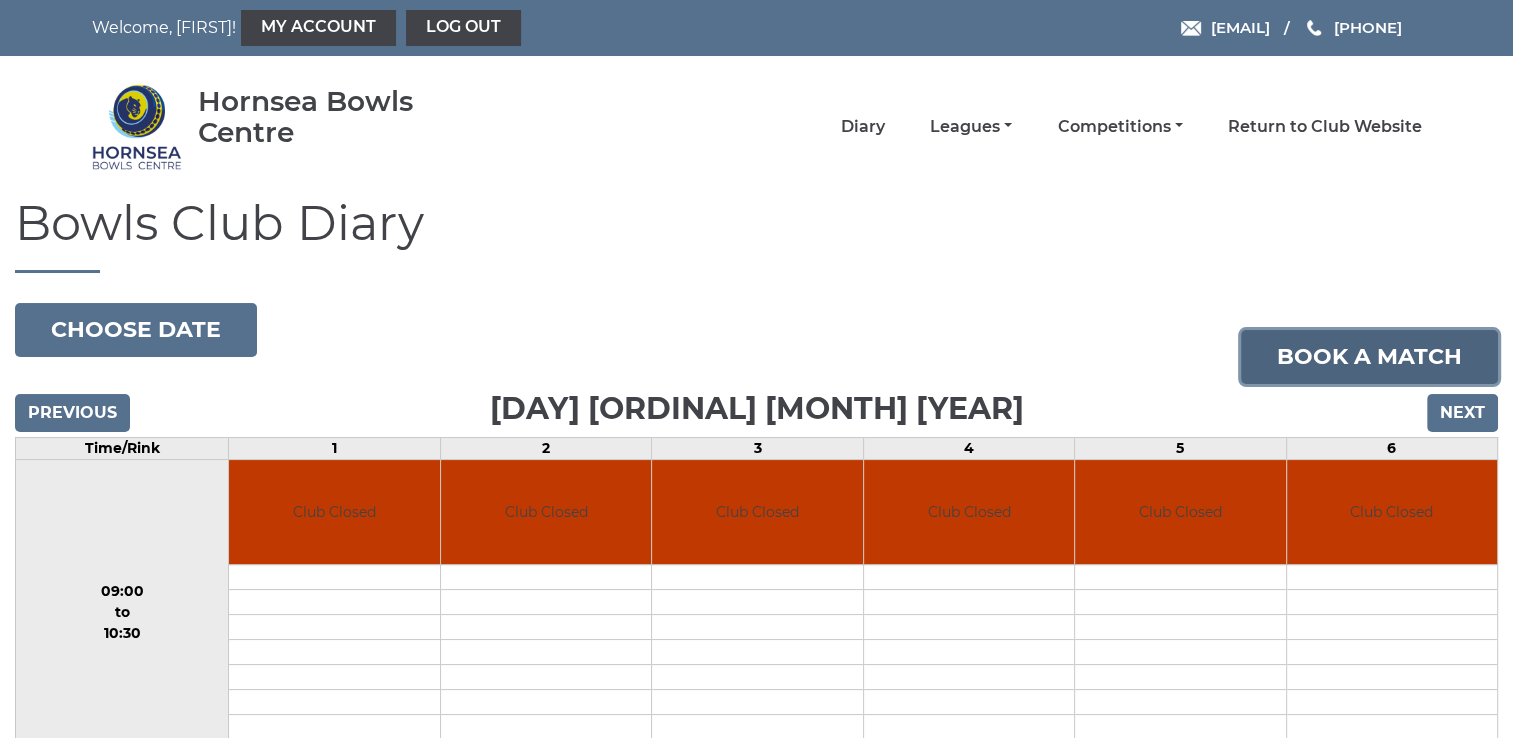 click on "Book a match" at bounding box center (1369, 357) 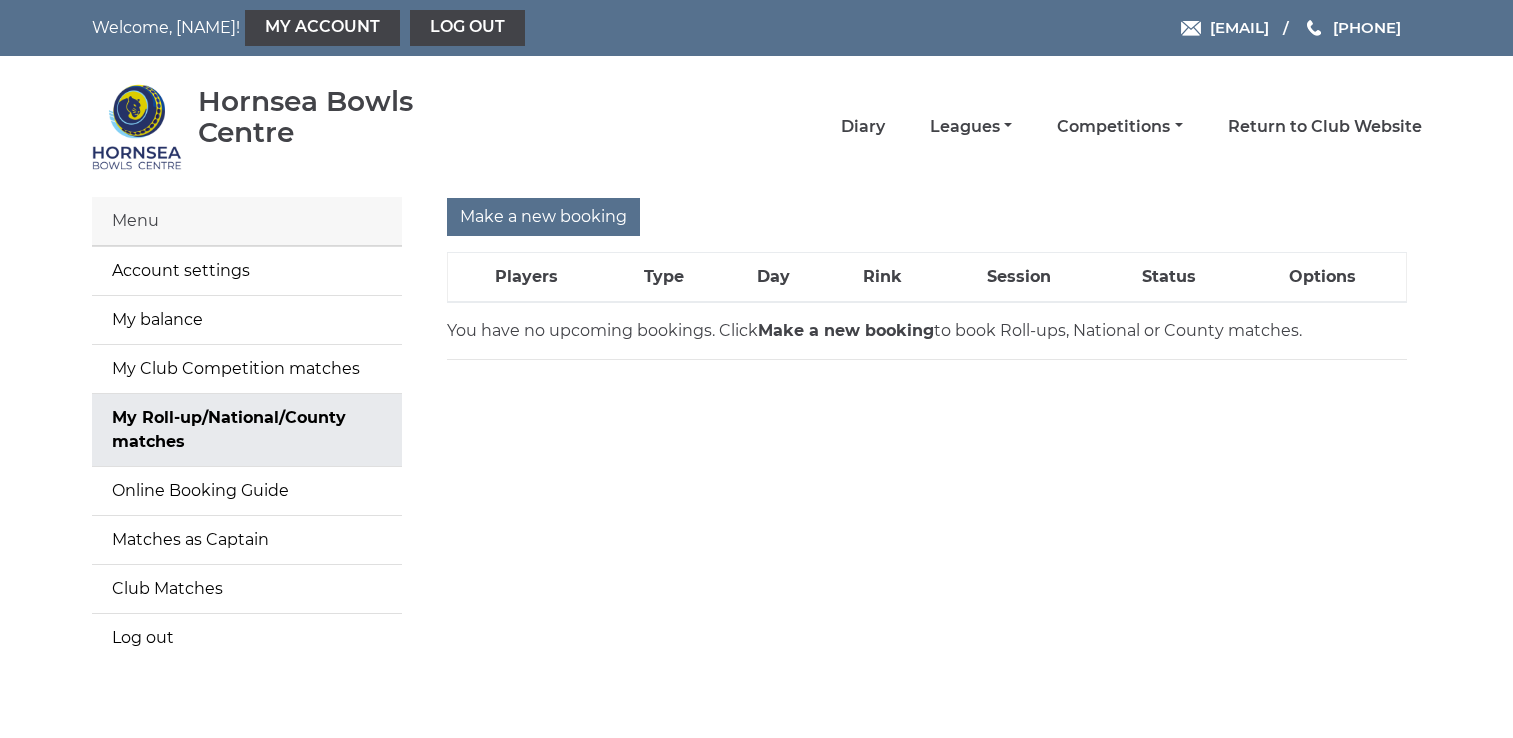 scroll, scrollTop: 0, scrollLeft: 0, axis: both 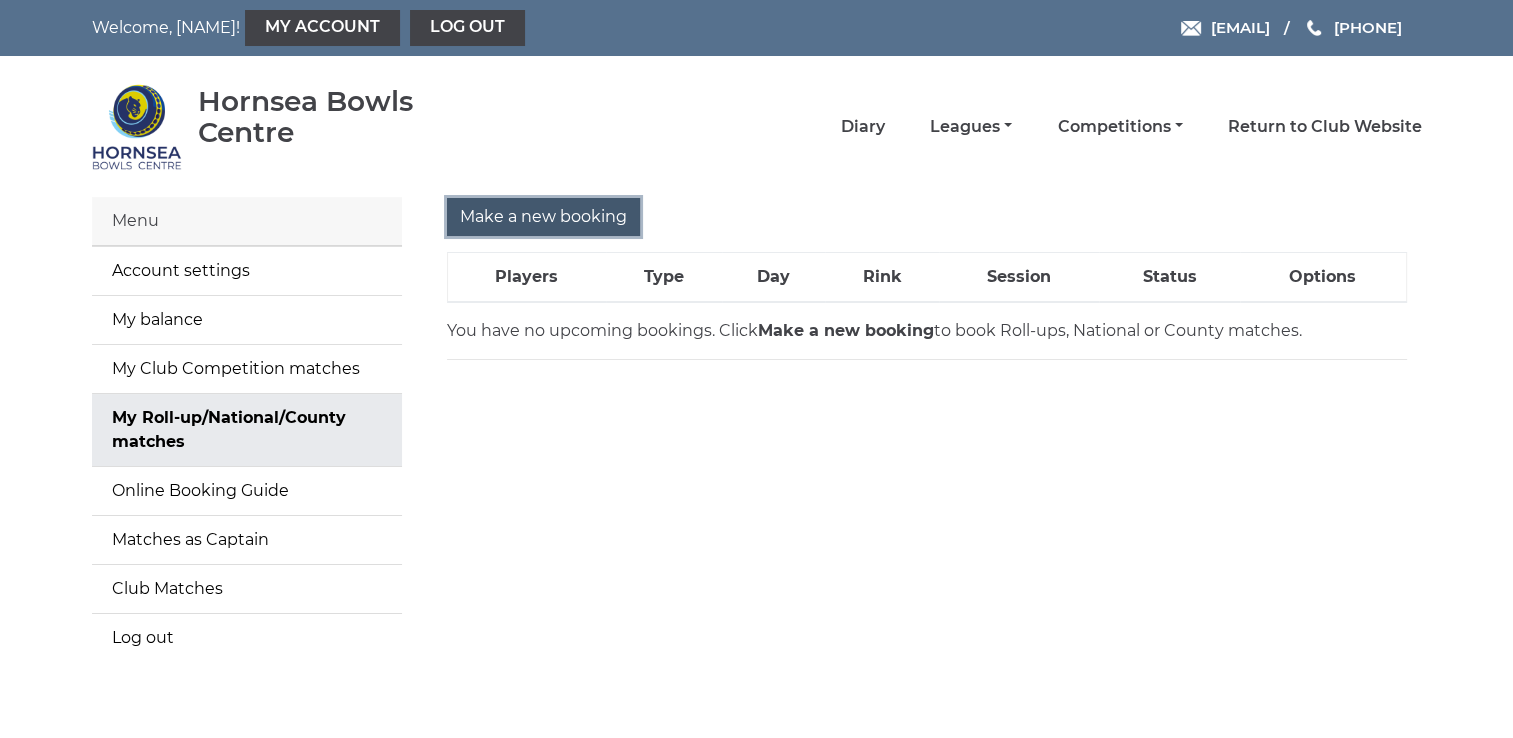 click on "Make a new booking" at bounding box center (543, 217) 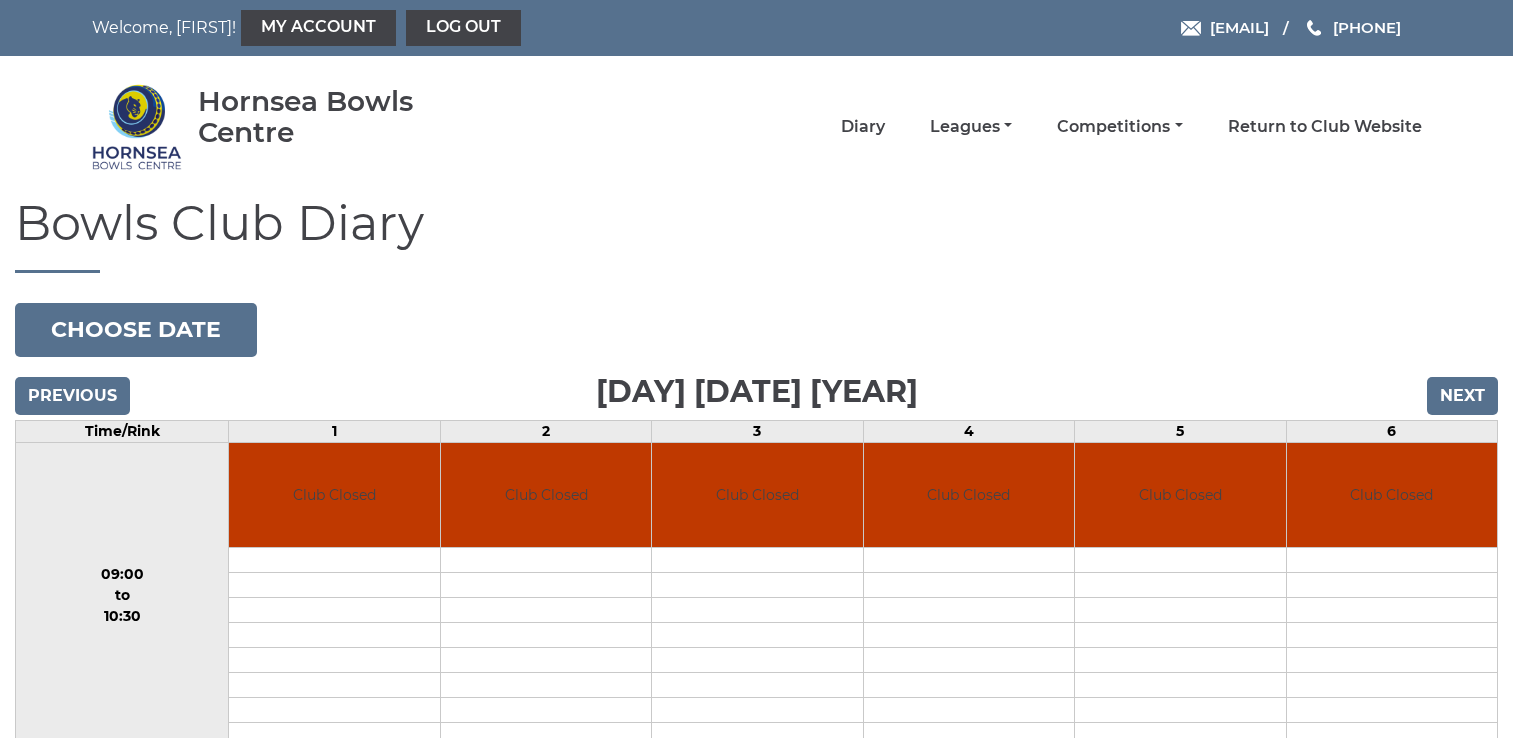 scroll, scrollTop: 0, scrollLeft: 0, axis: both 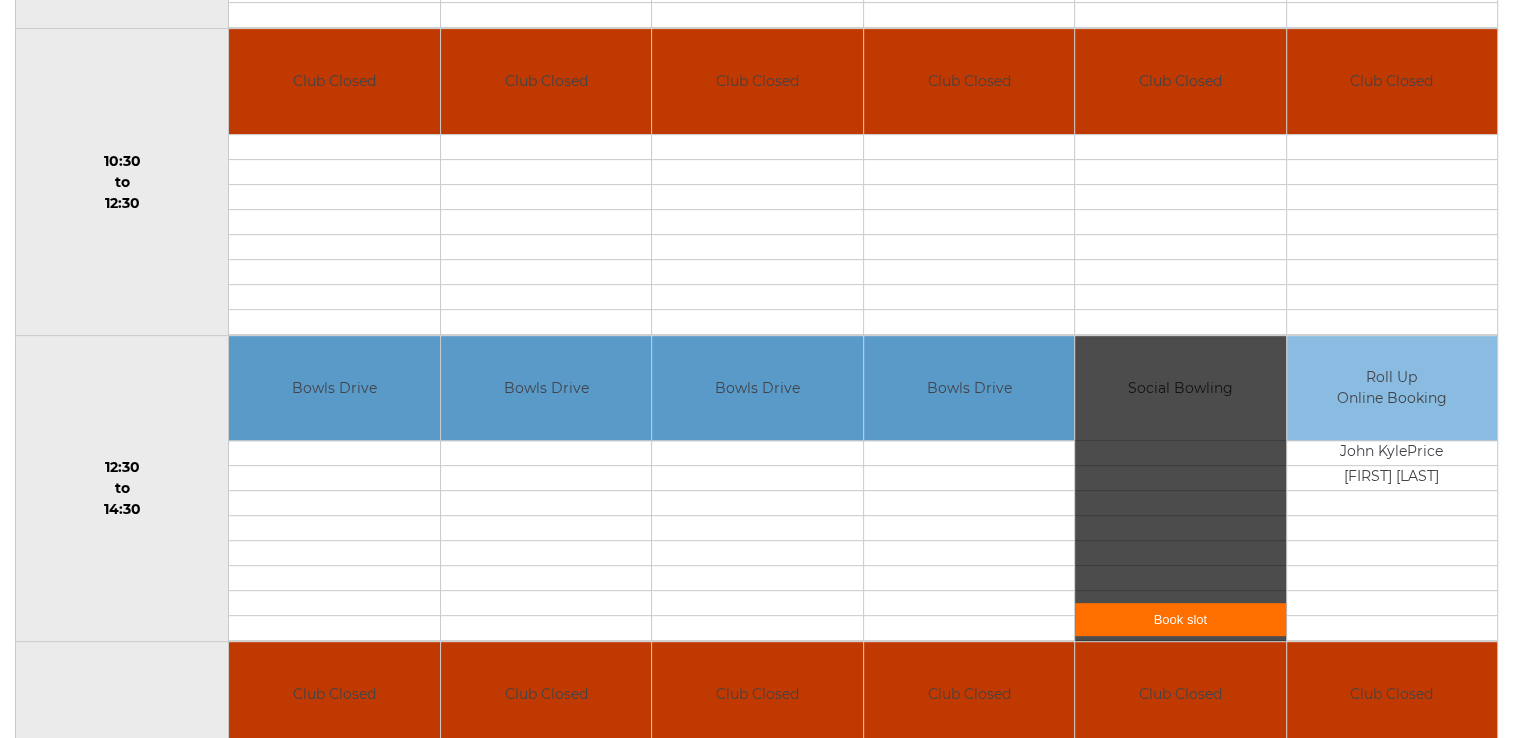 click on "Book slot" at bounding box center [1180, 619] 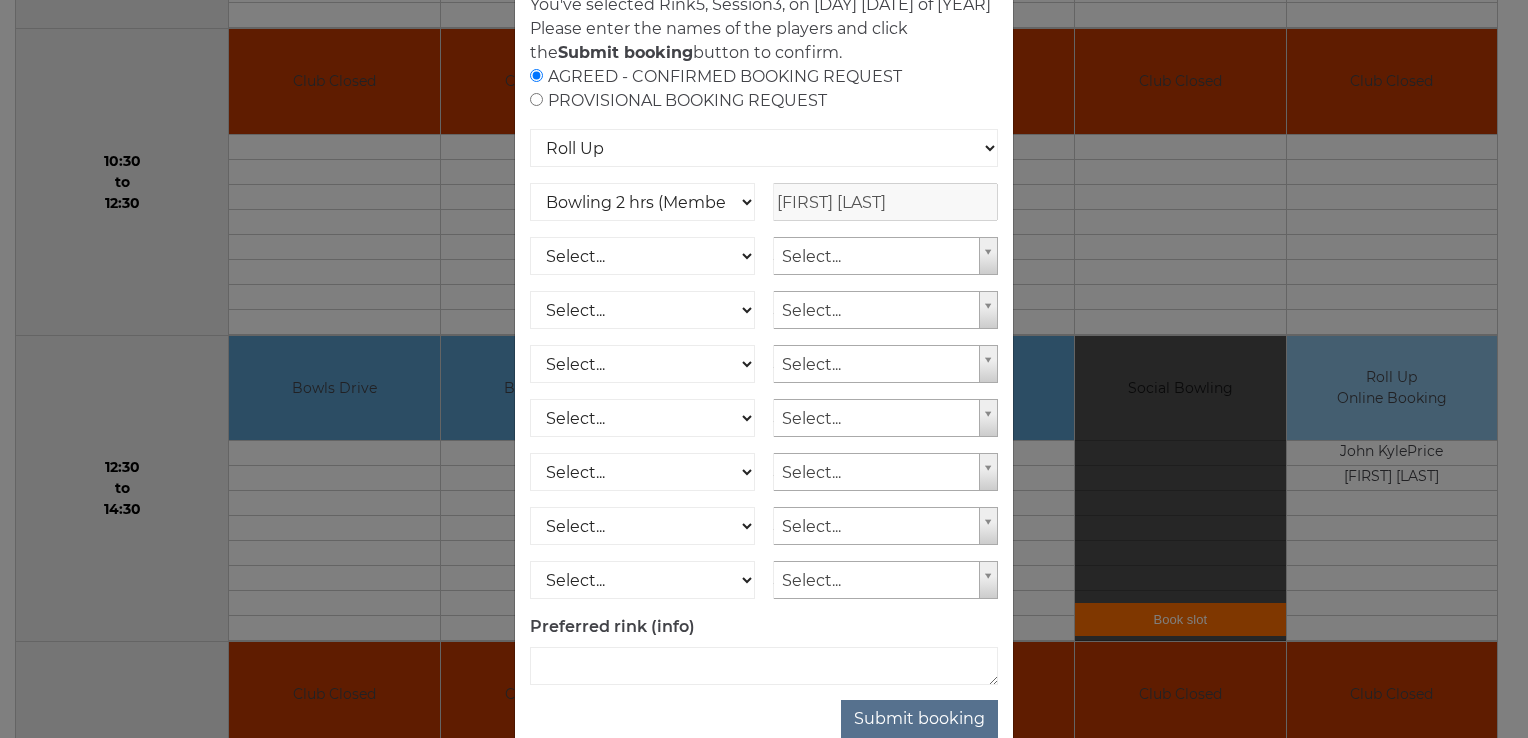 scroll, scrollTop: 188, scrollLeft: 0, axis: vertical 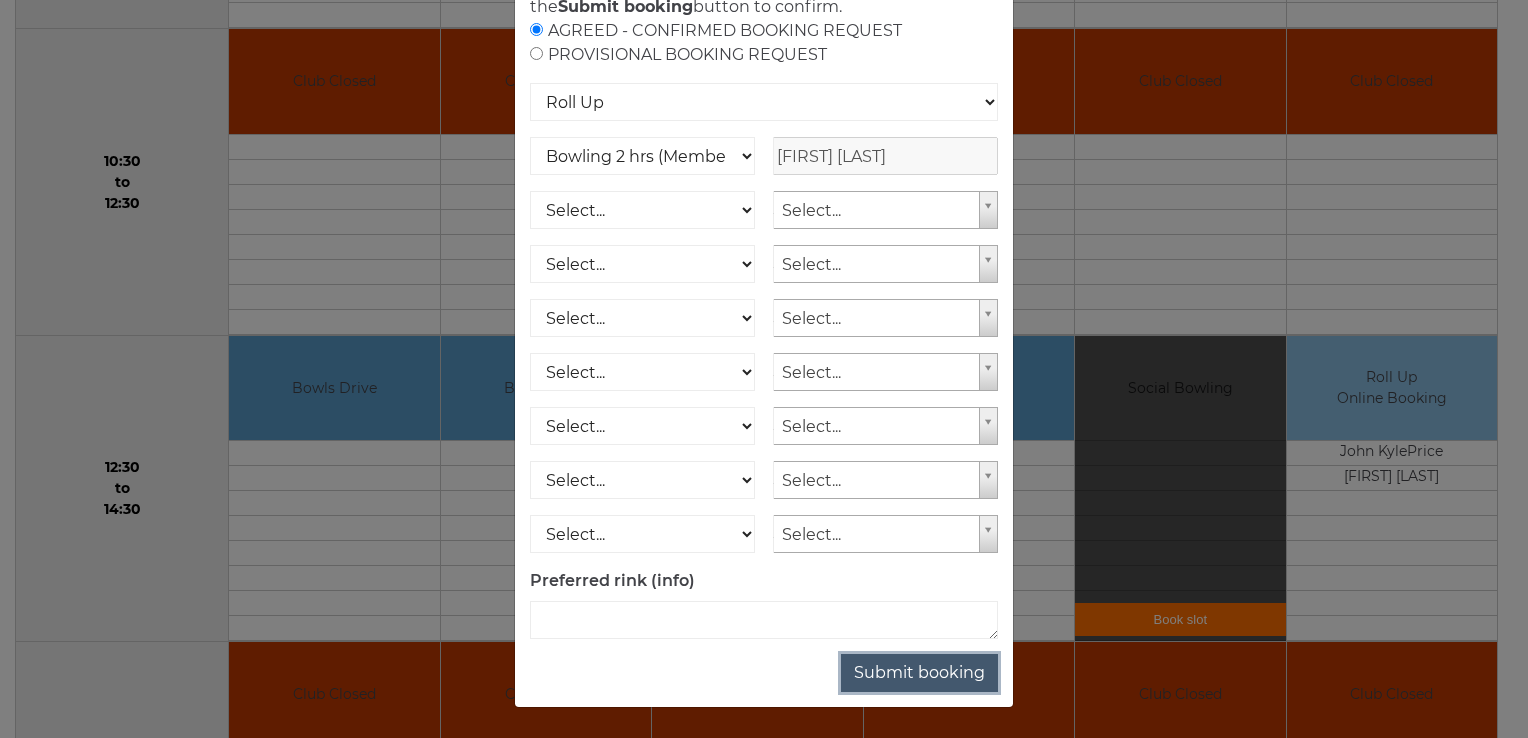 click on "Submit booking" at bounding box center (919, 673) 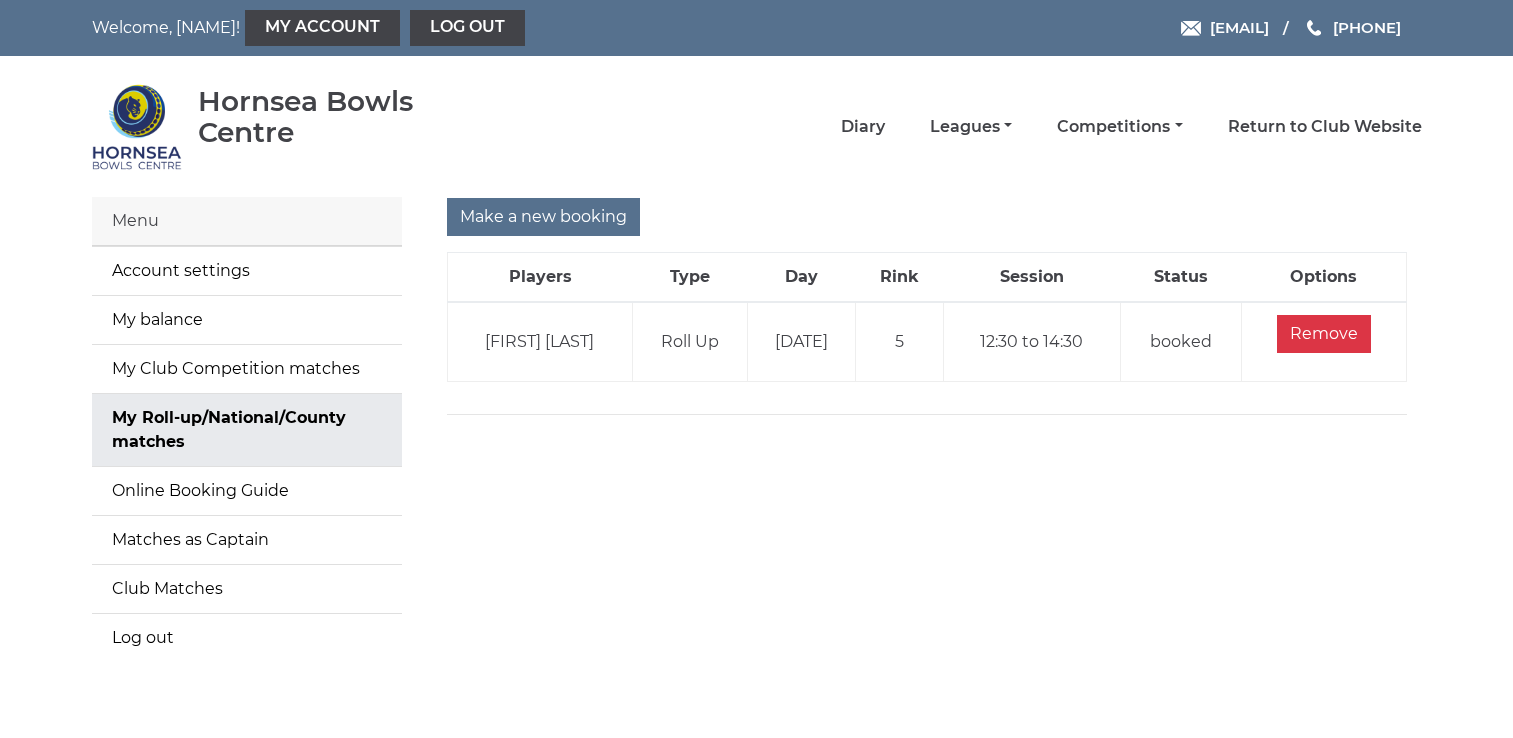 scroll, scrollTop: 0, scrollLeft: 0, axis: both 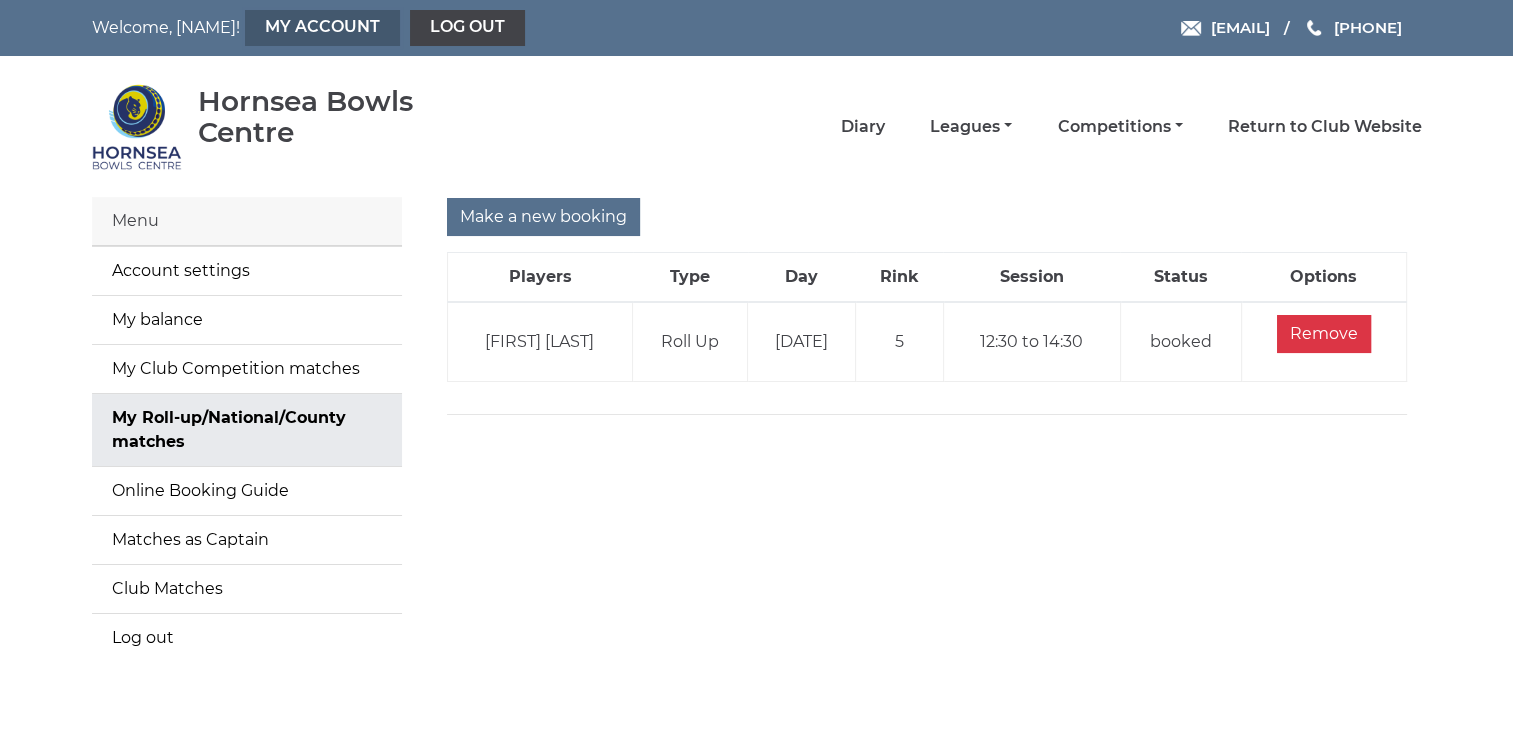 click on "My Account" at bounding box center [322, 28] 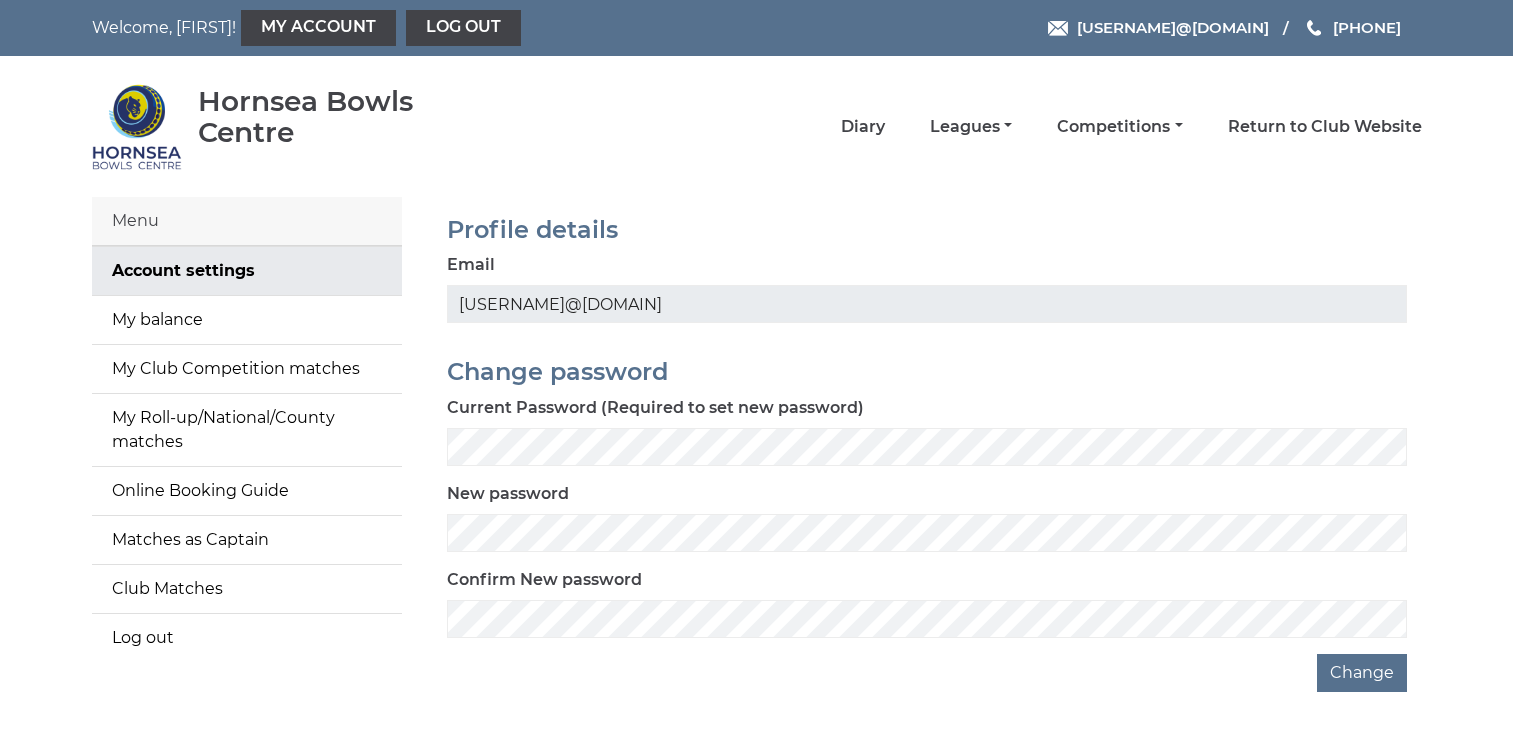 scroll, scrollTop: 0, scrollLeft: 0, axis: both 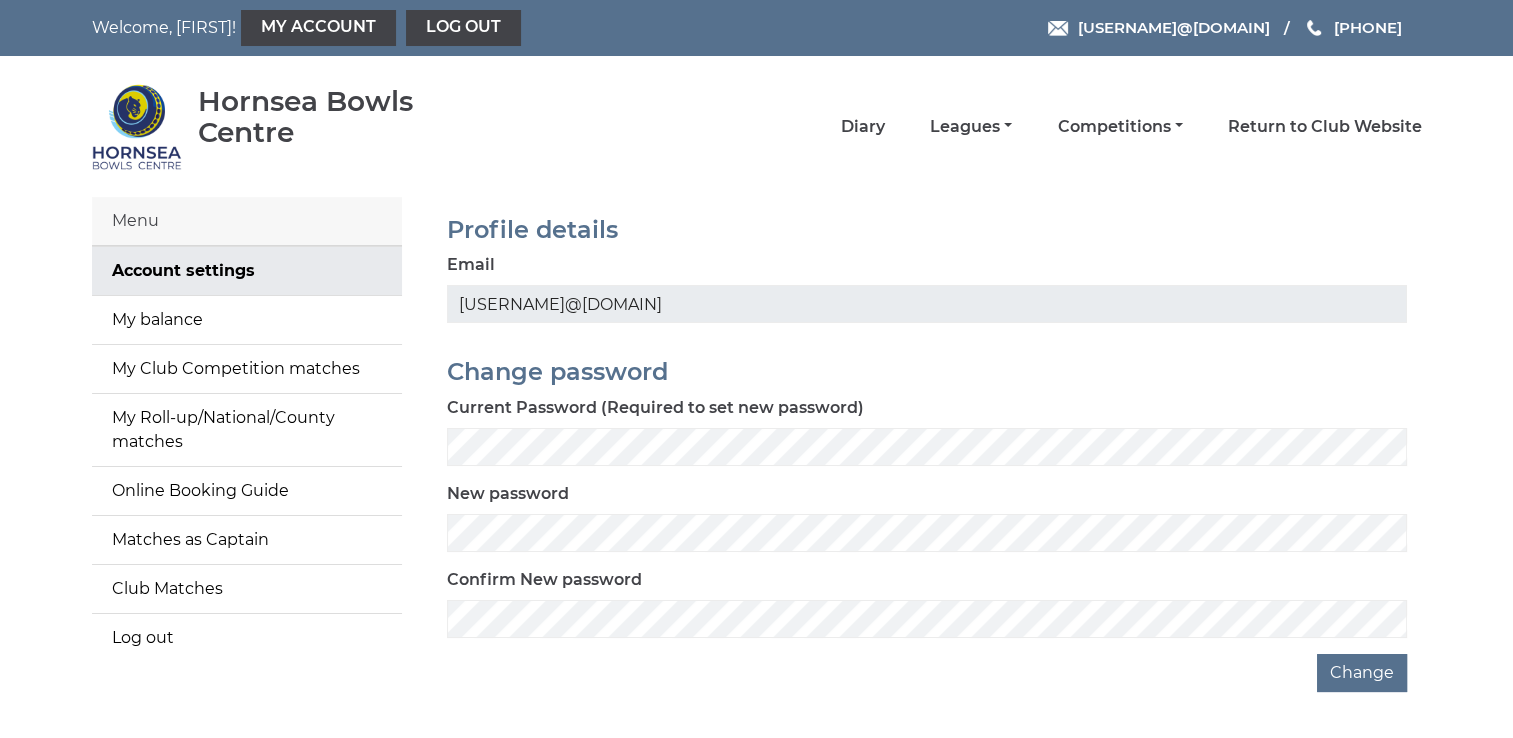 click on "My balance" at bounding box center (247, 320) 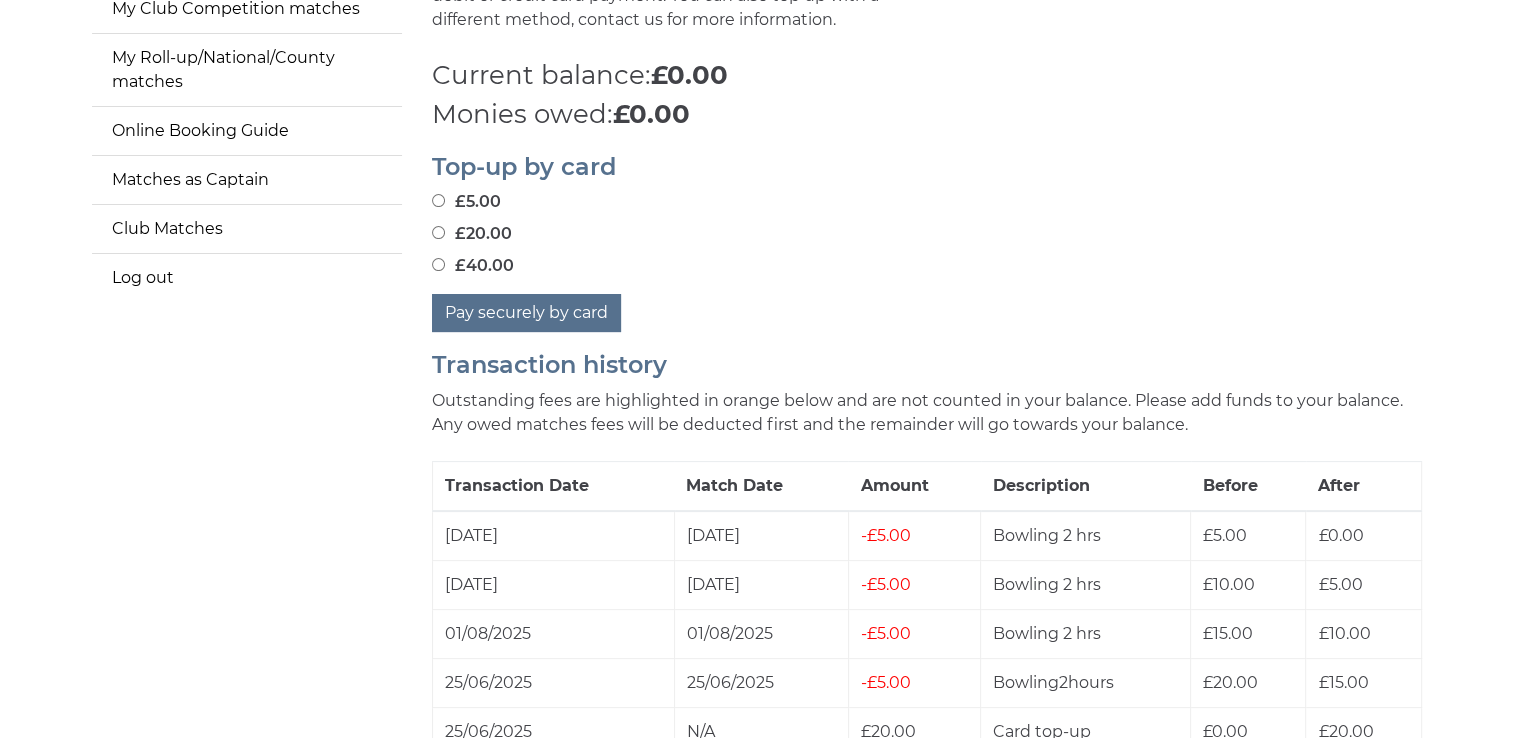 scroll, scrollTop: 400, scrollLeft: 0, axis: vertical 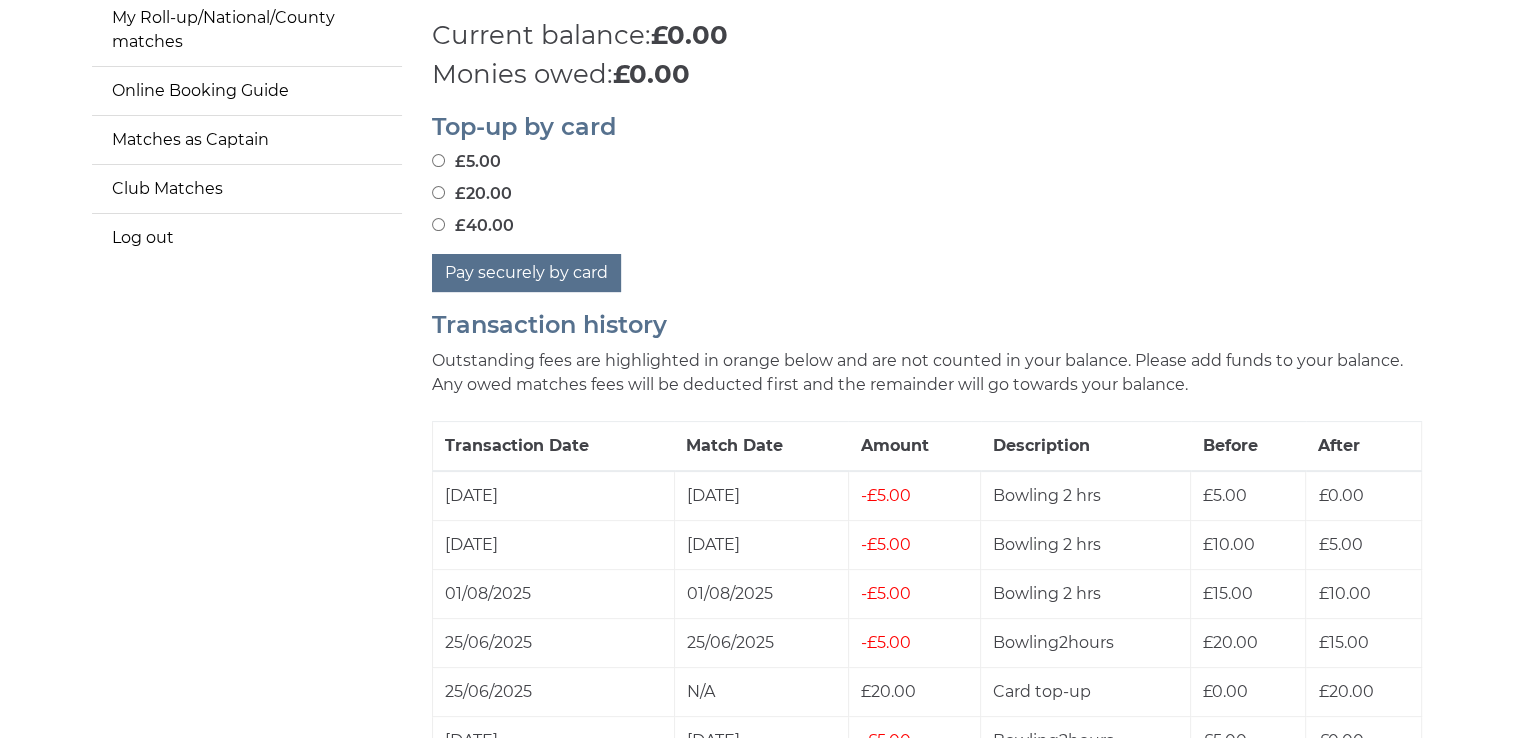 click on "£5.00" at bounding box center (438, 160) 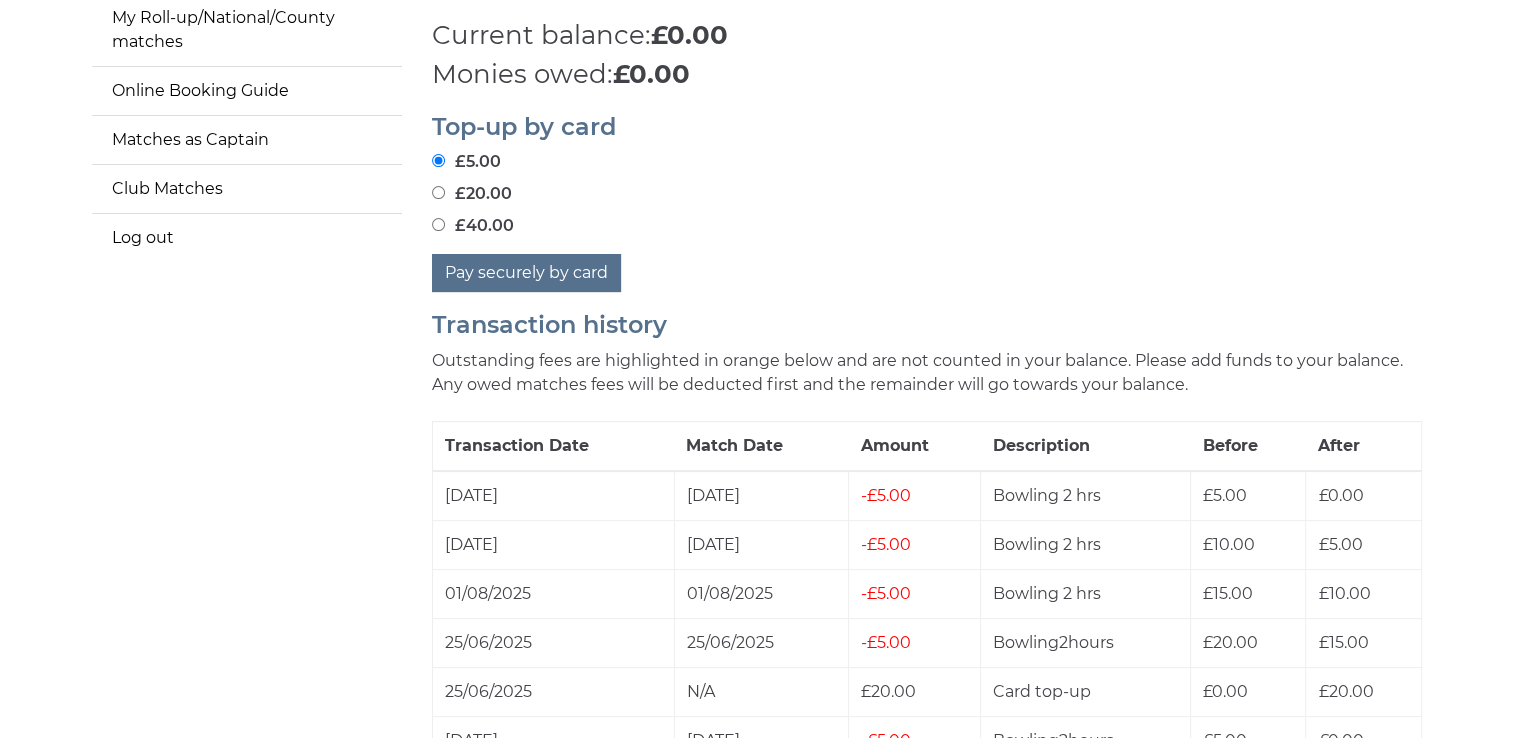 click on "£5.00" at bounding box center (438, 160) 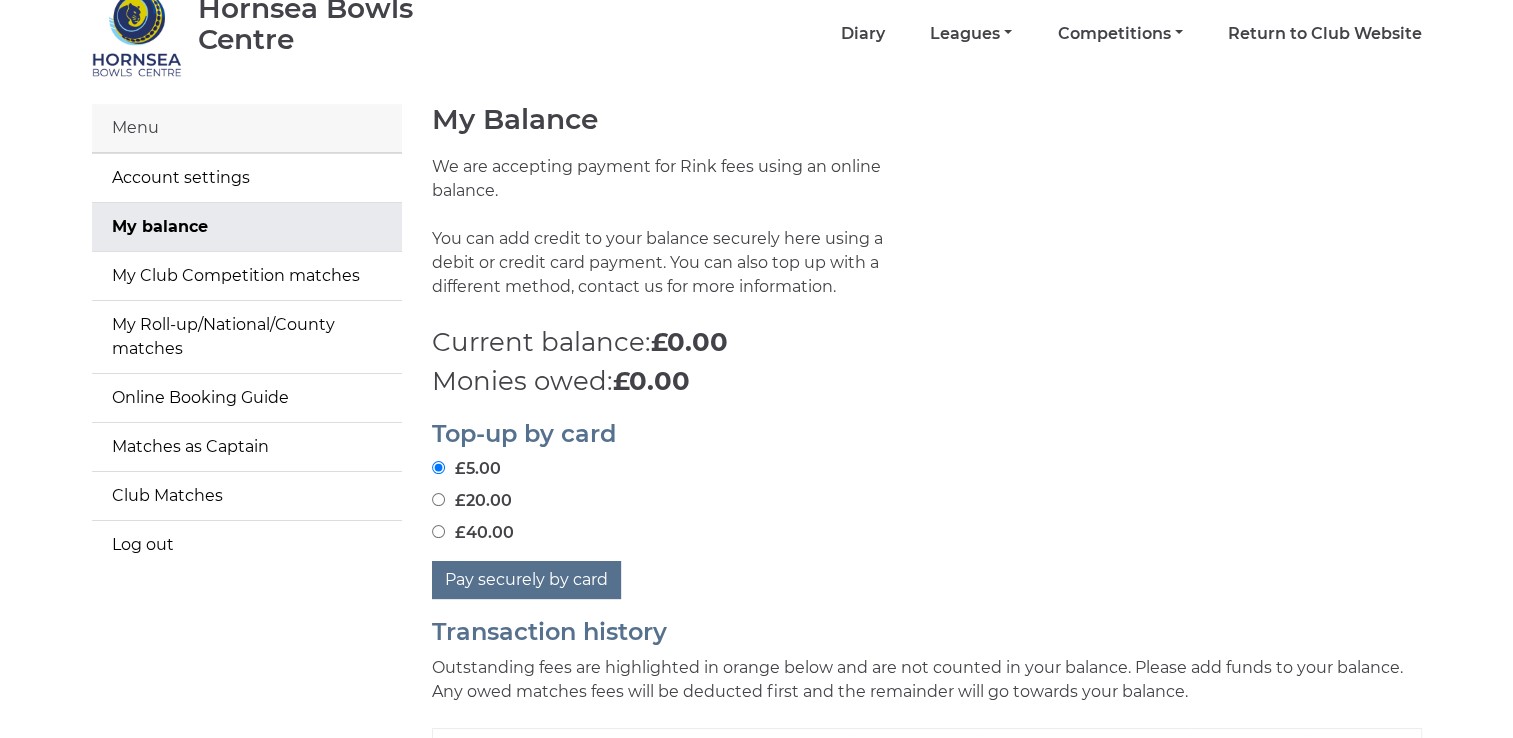 scroll, scrollTop: 0, scrollLeft: 0, axis: both 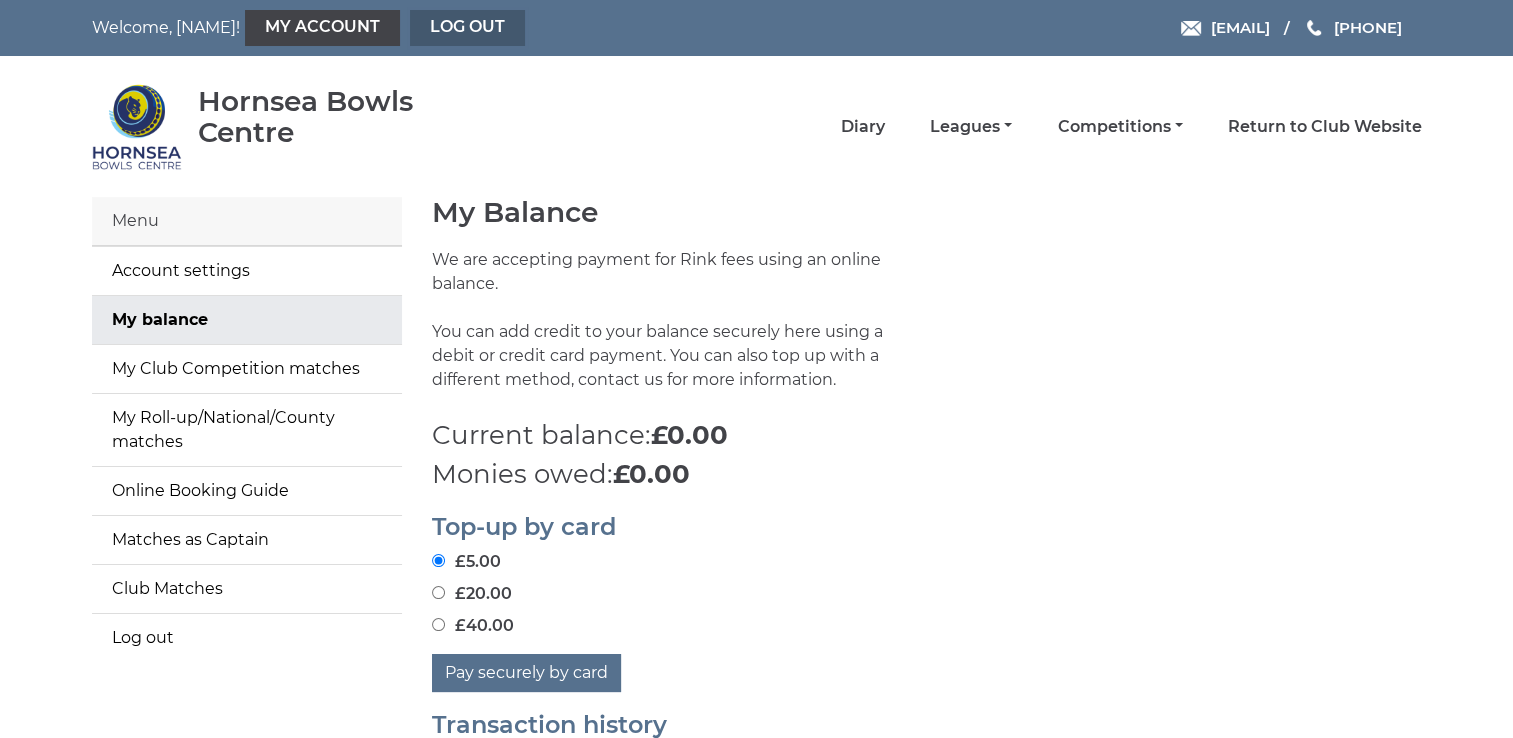 click on "Log out" at bounding box center (467, 28) 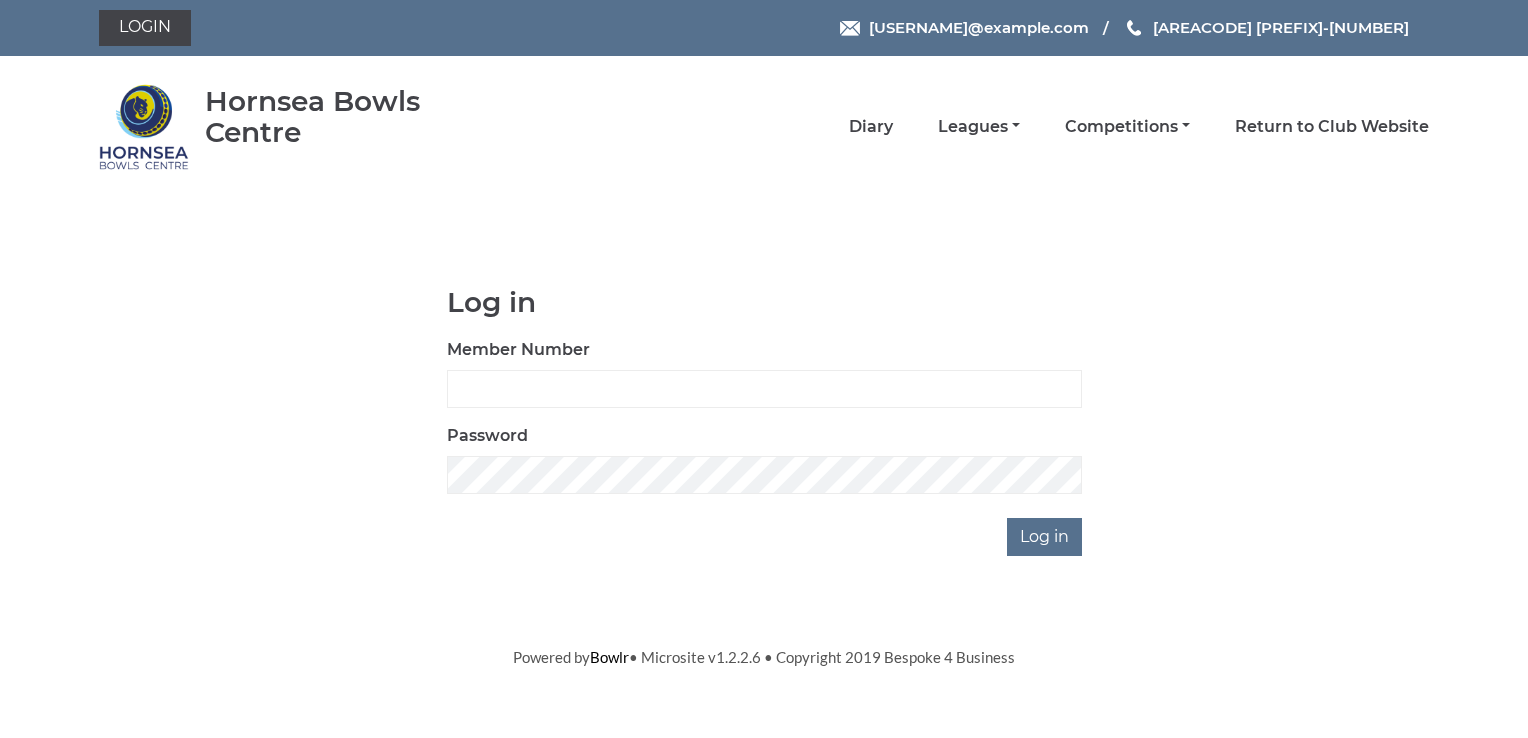 scroll, scrollTop: 0, scrollLeft: 0, axis: both 